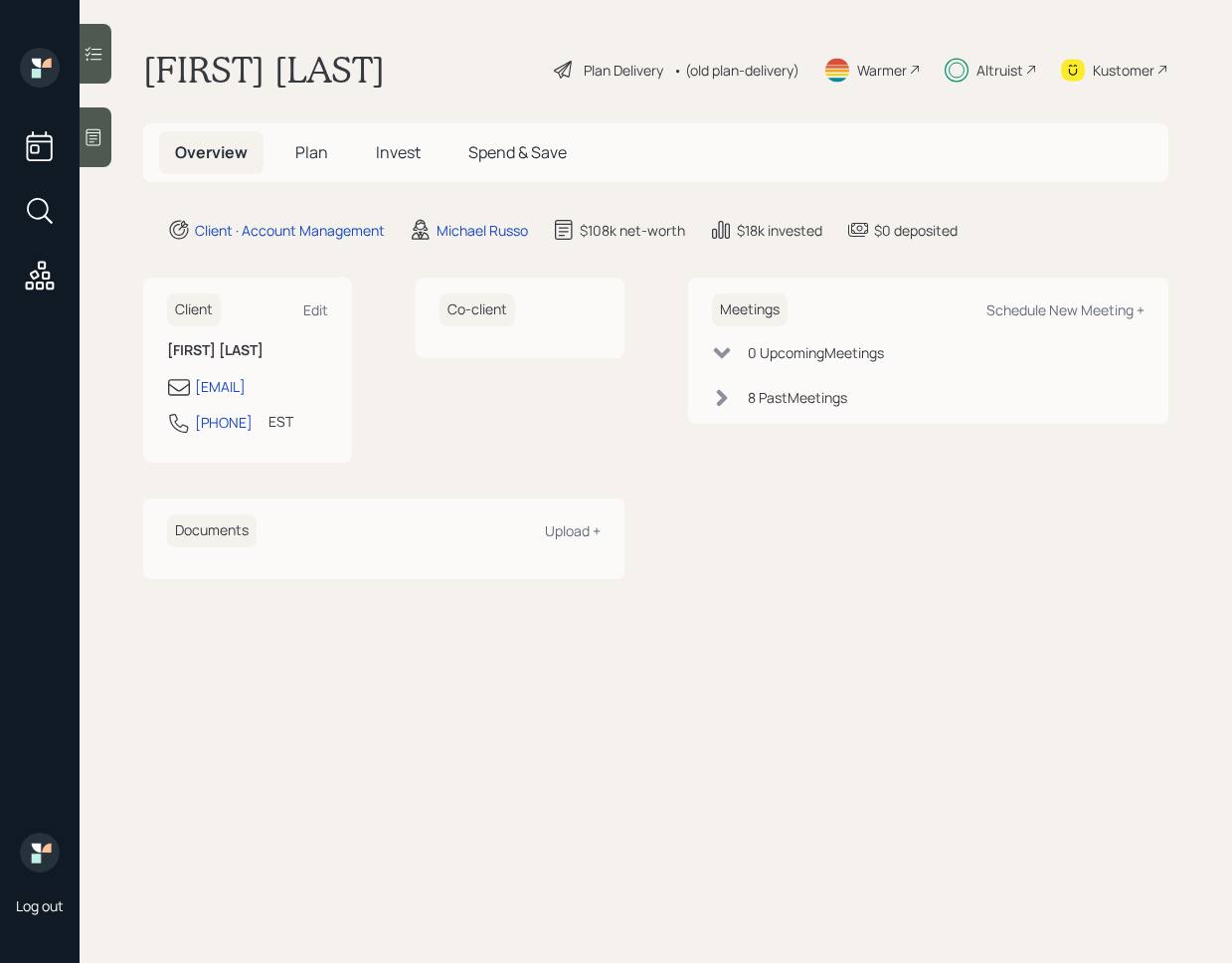scroll, scrollTop: 0, scrollLeft: 0, axis: both 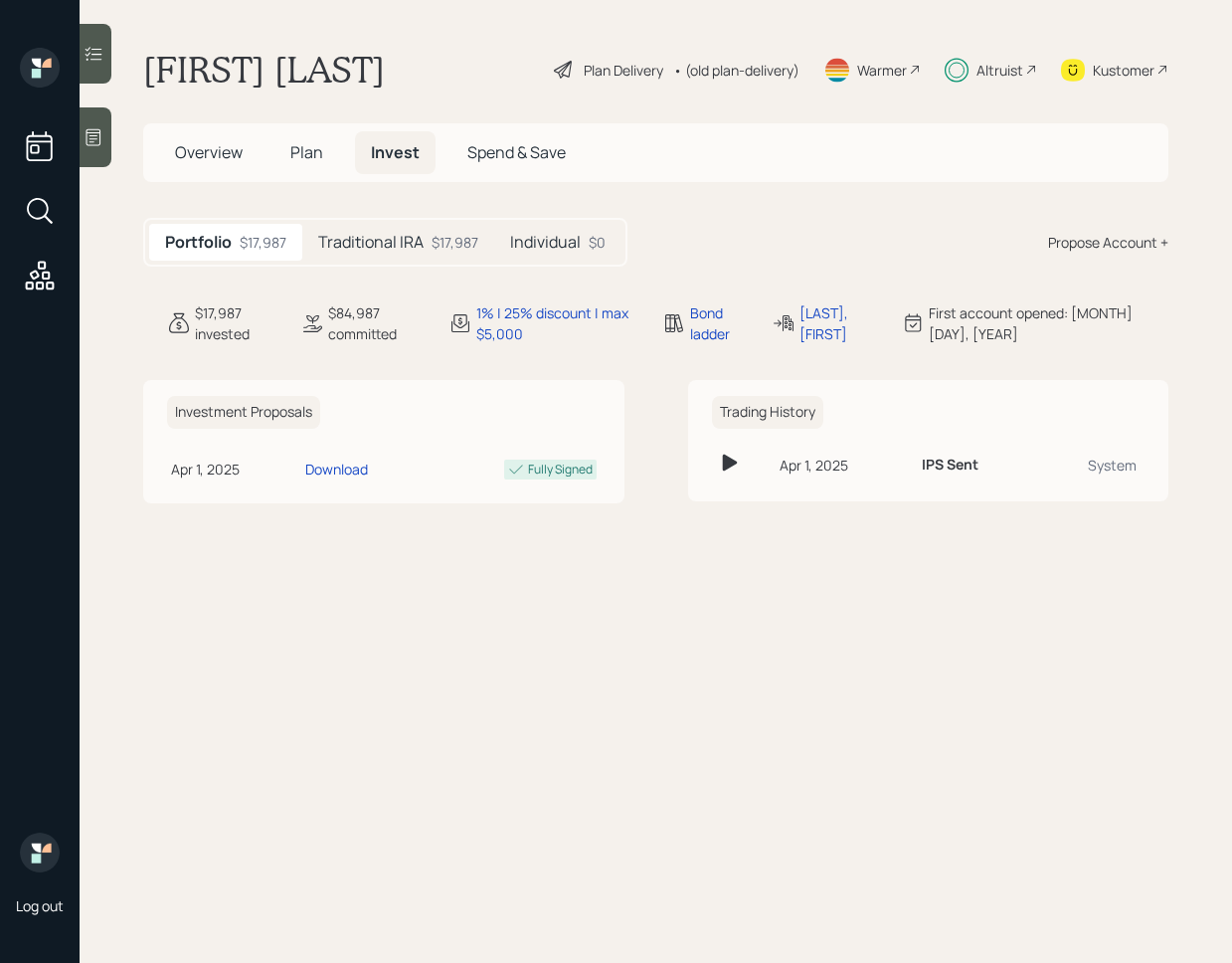 click on "Traditional IRA" at bounding box center (371, 242) 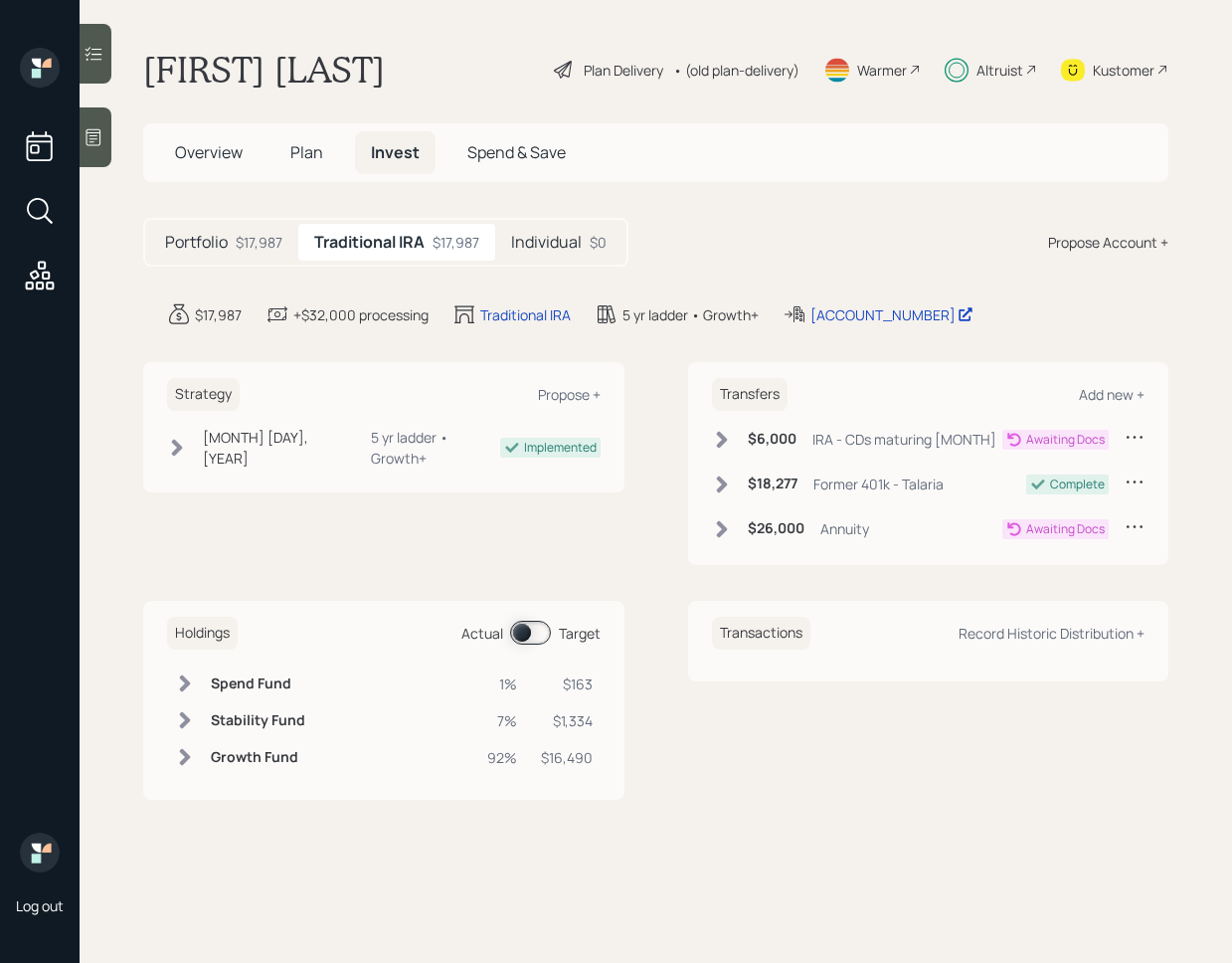 click on "Overview" at bounding box center (209, 152) 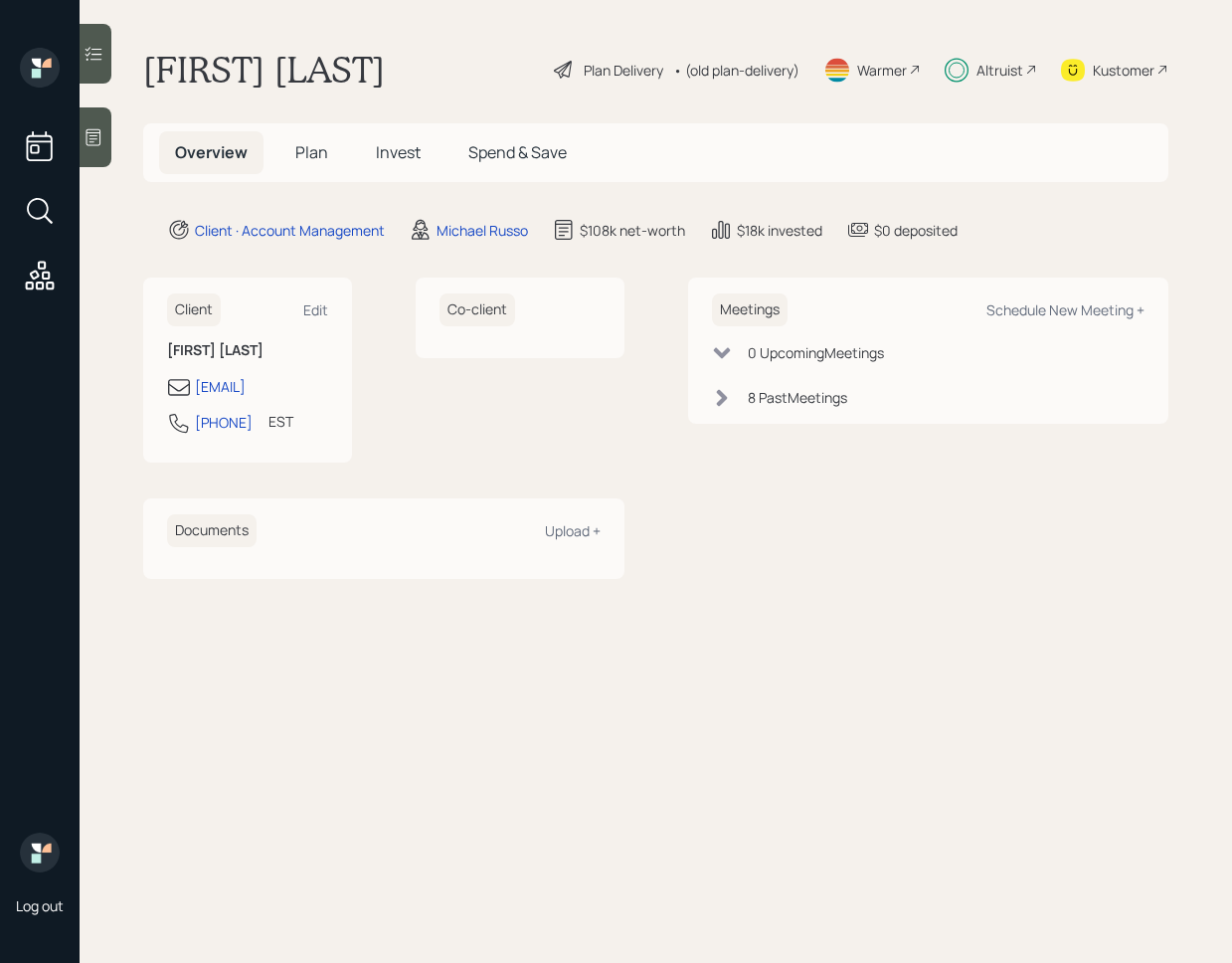 click on "Plan" at bounding box center (311, 152) 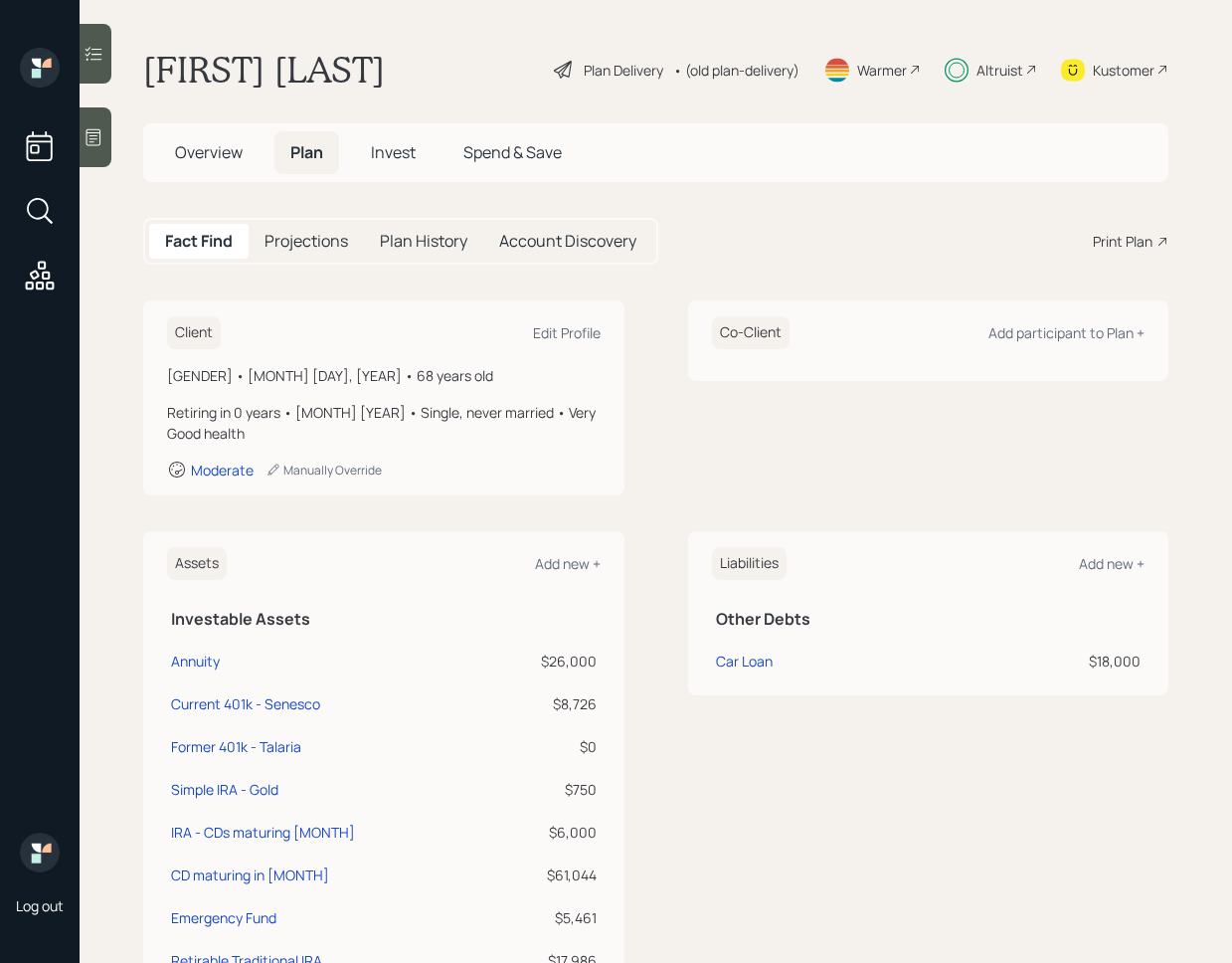 click on "Invest" at bounding box center (393, 152) 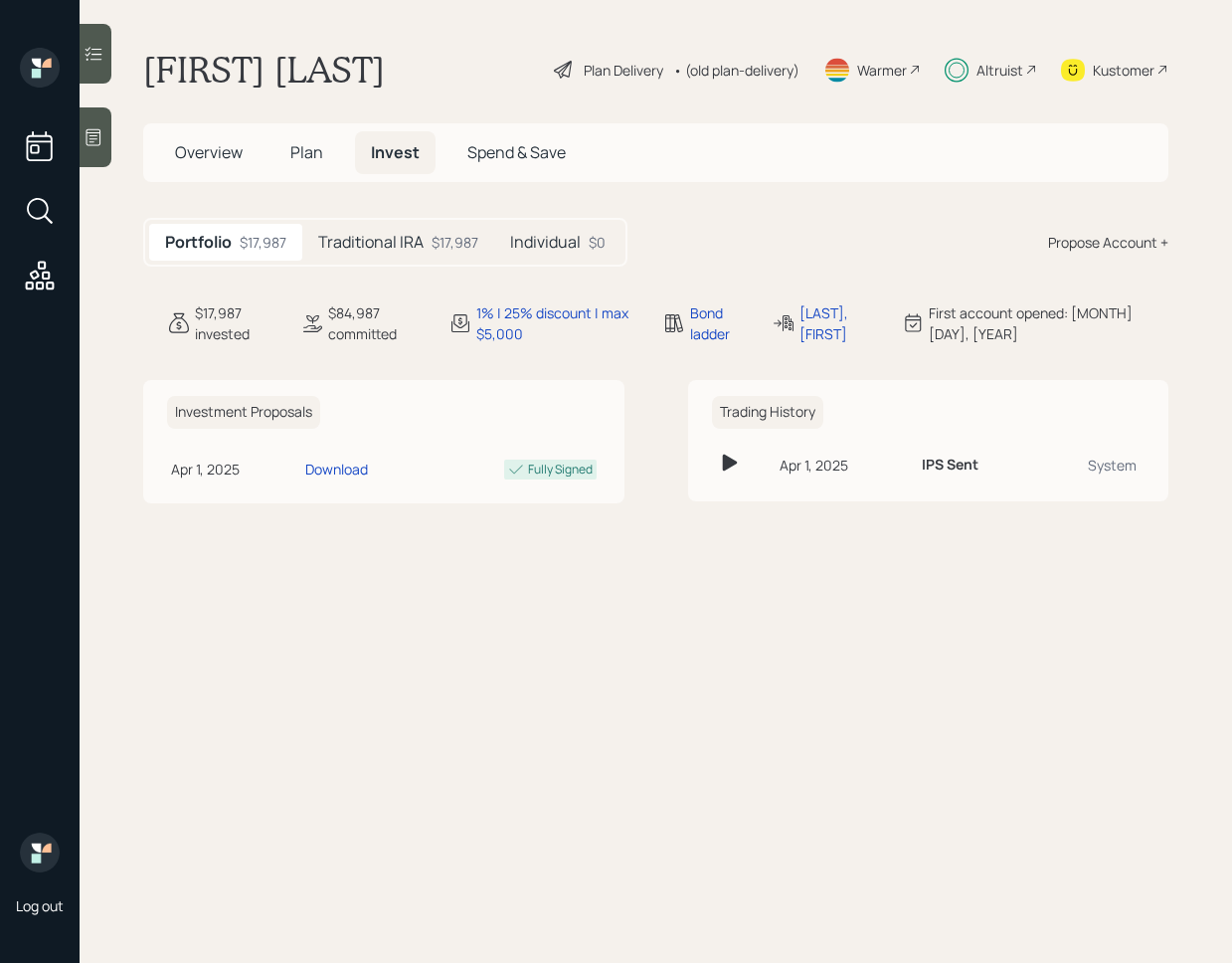 click on "Traditional IRA" at bounding box center (371, 242) 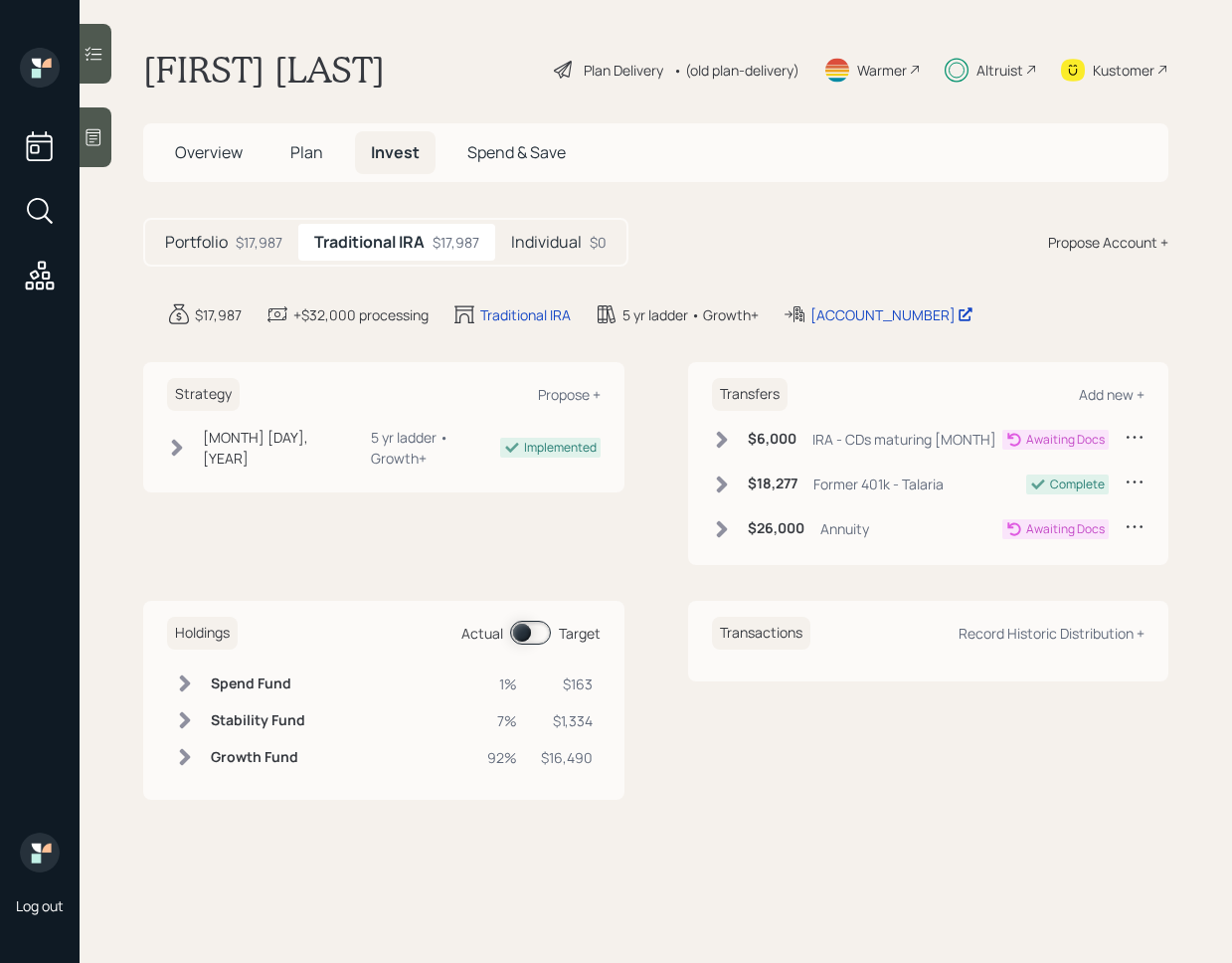 click on "Plan" at bounding box center (306, 152) 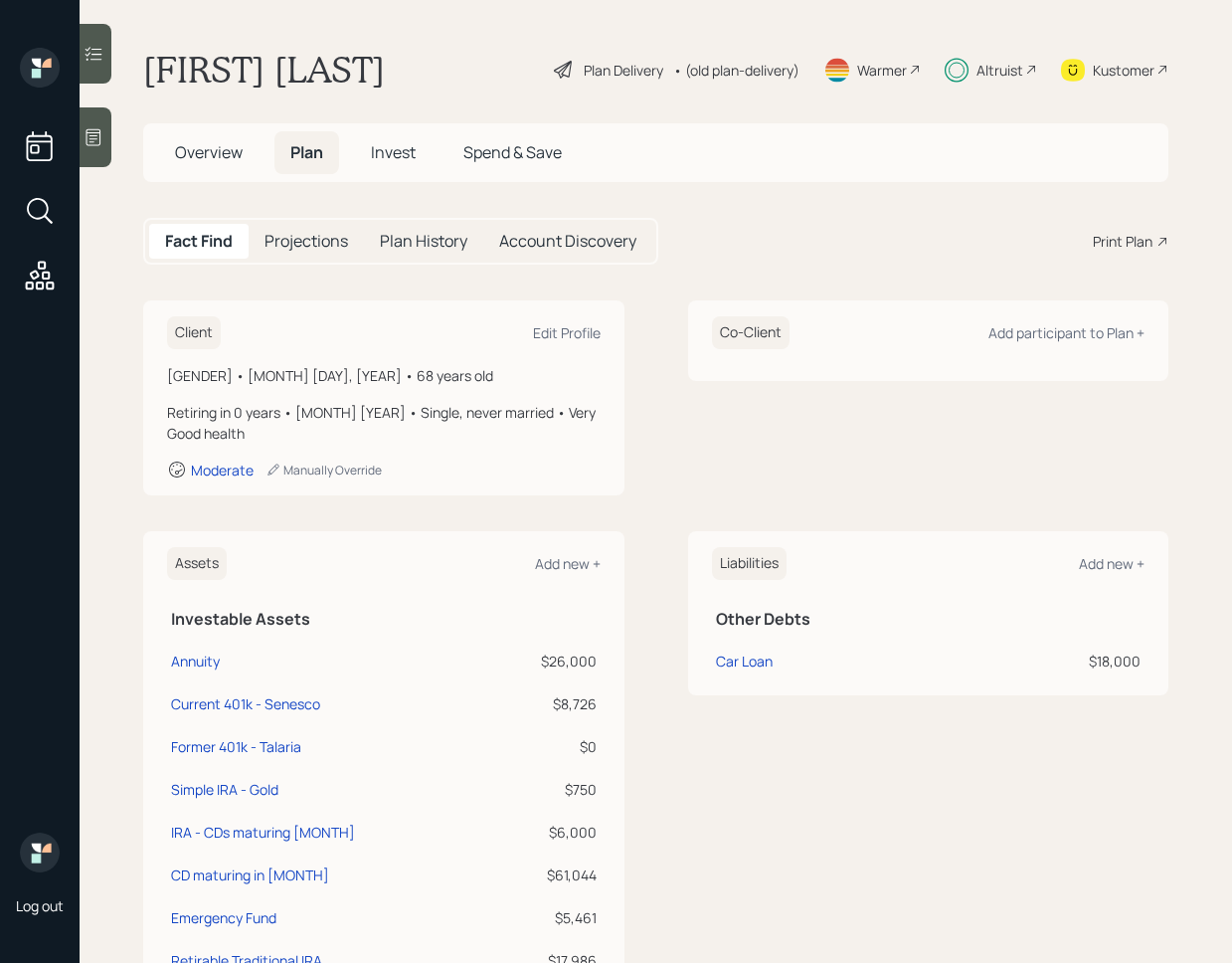 click on "[GENDER] • [MONTH] [DAY], [YEAR] • 68 years old" at bounding box center (384, 375) 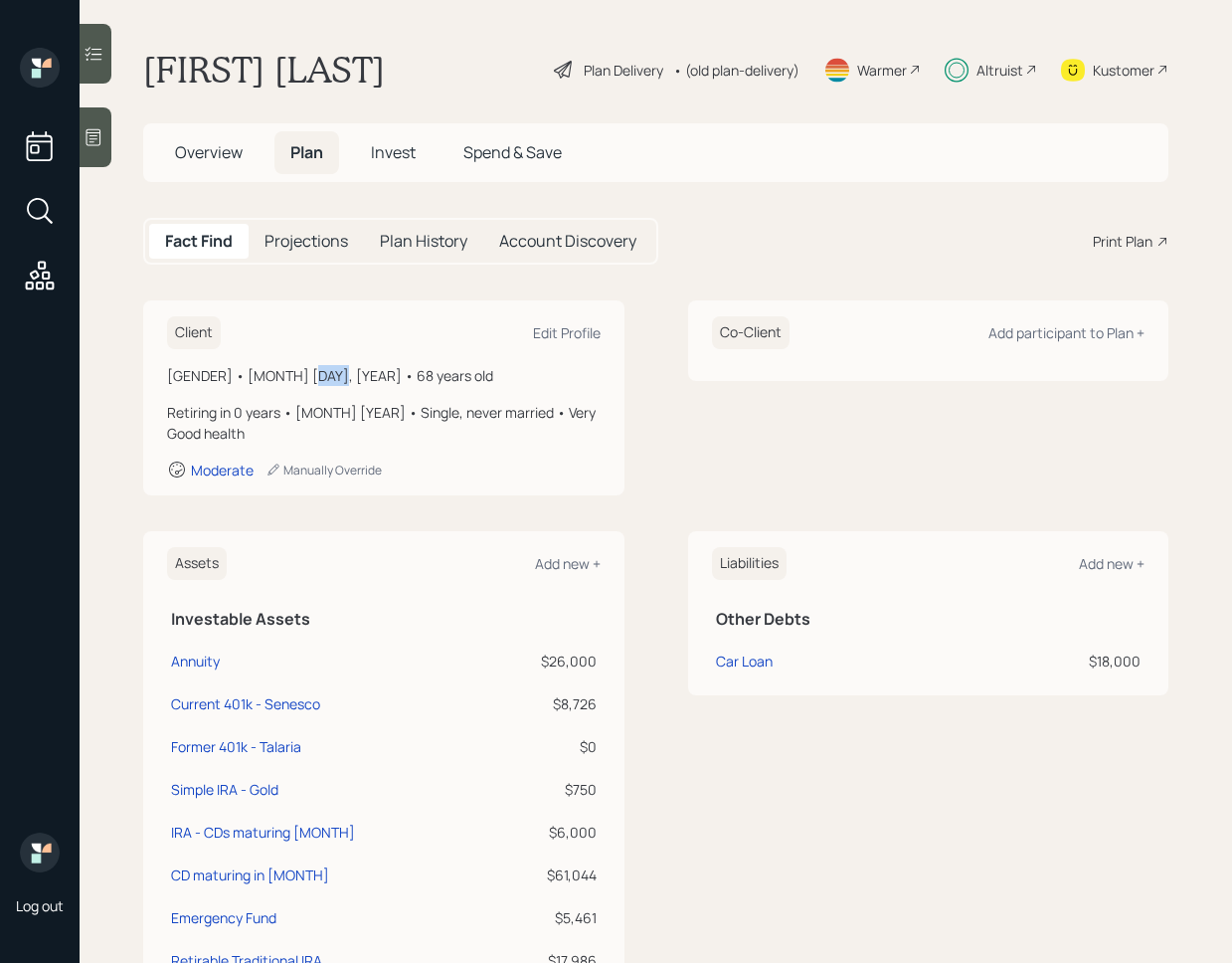 click on "[GENDER] • [MONTH] [DAY], [YEAR] • 68 years old" at bounding box center (384, 375) 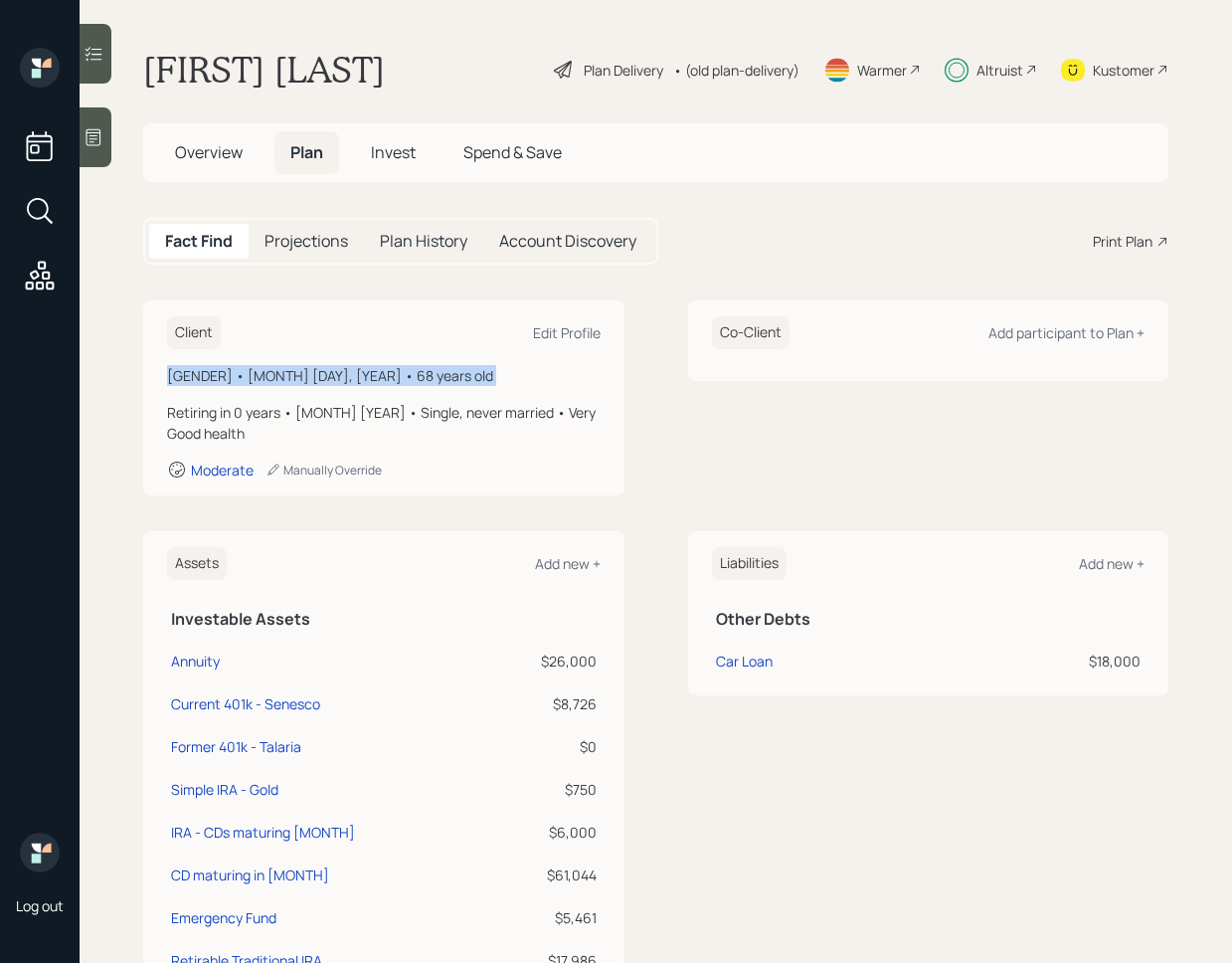 click on "[GENDER] • [MONTH] [DAY], [YEAR] • 68 years old" at bounding box center [384, 375] 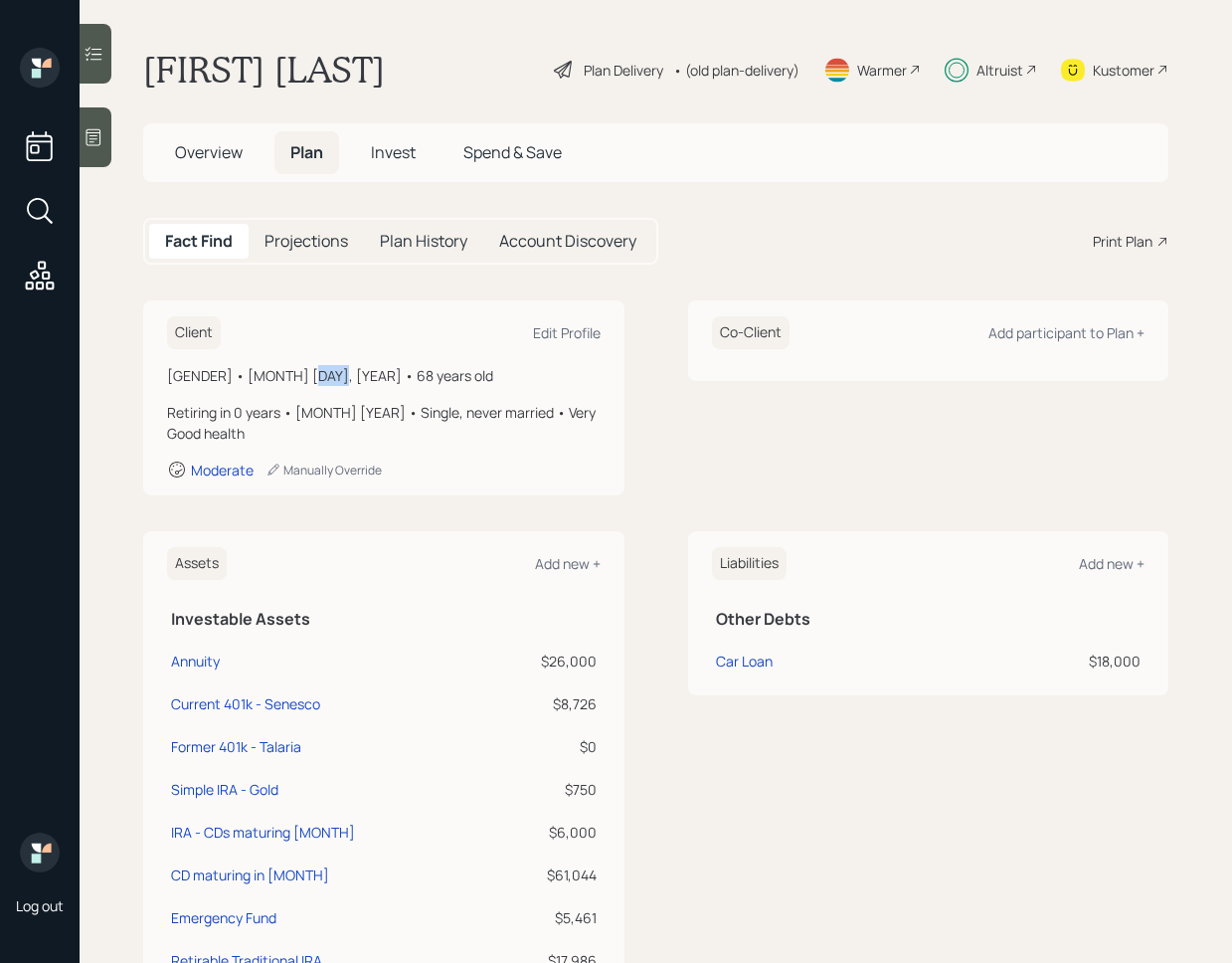 click on "[GENDER] • [MONTH] [DAY], [YEAR] • 68 years old" at bounding box center (384, 375) 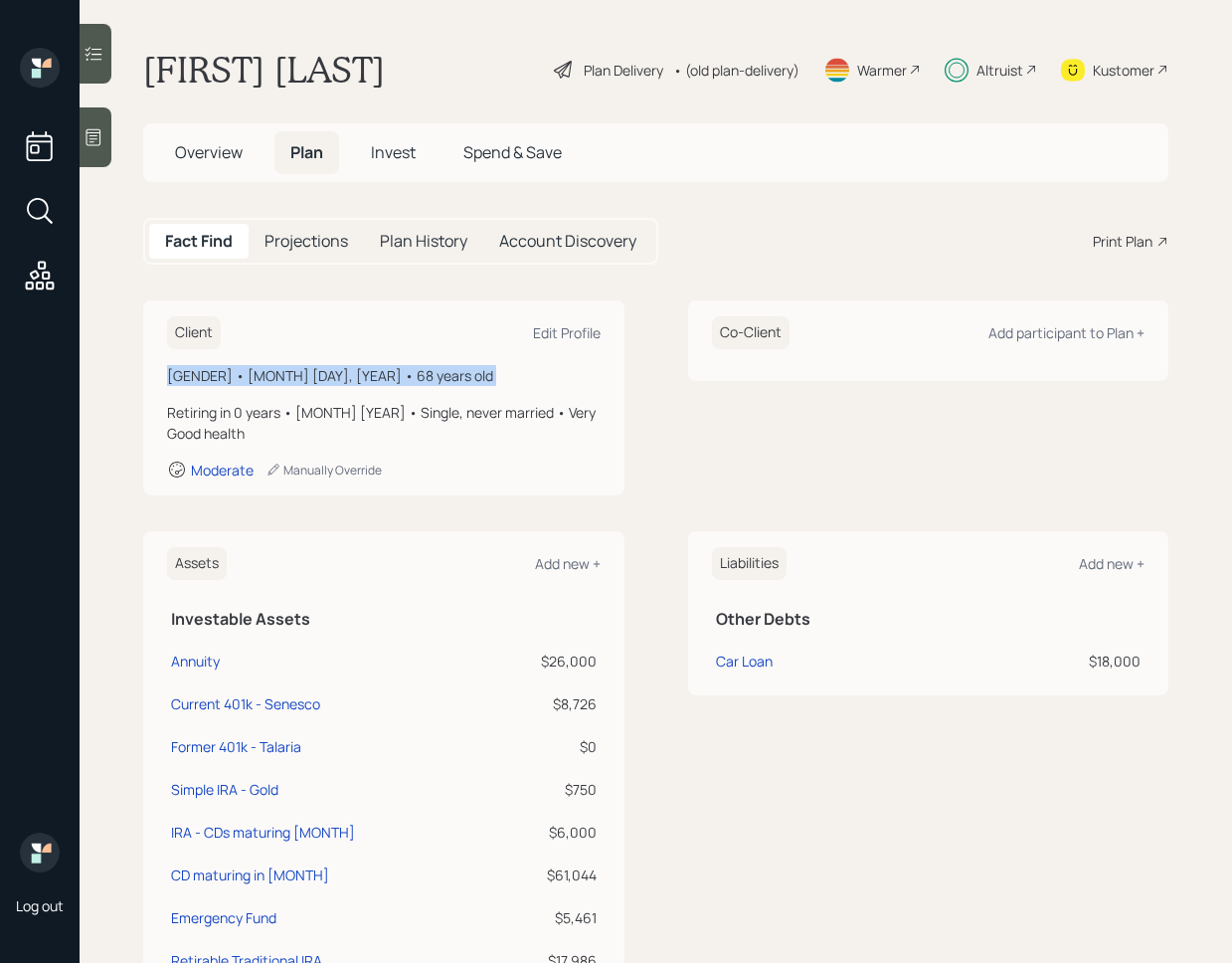 click on "[GENDER] • [MONTH] [DAY], [YEAR] • 68 years old" at bounding box center [384, 375] 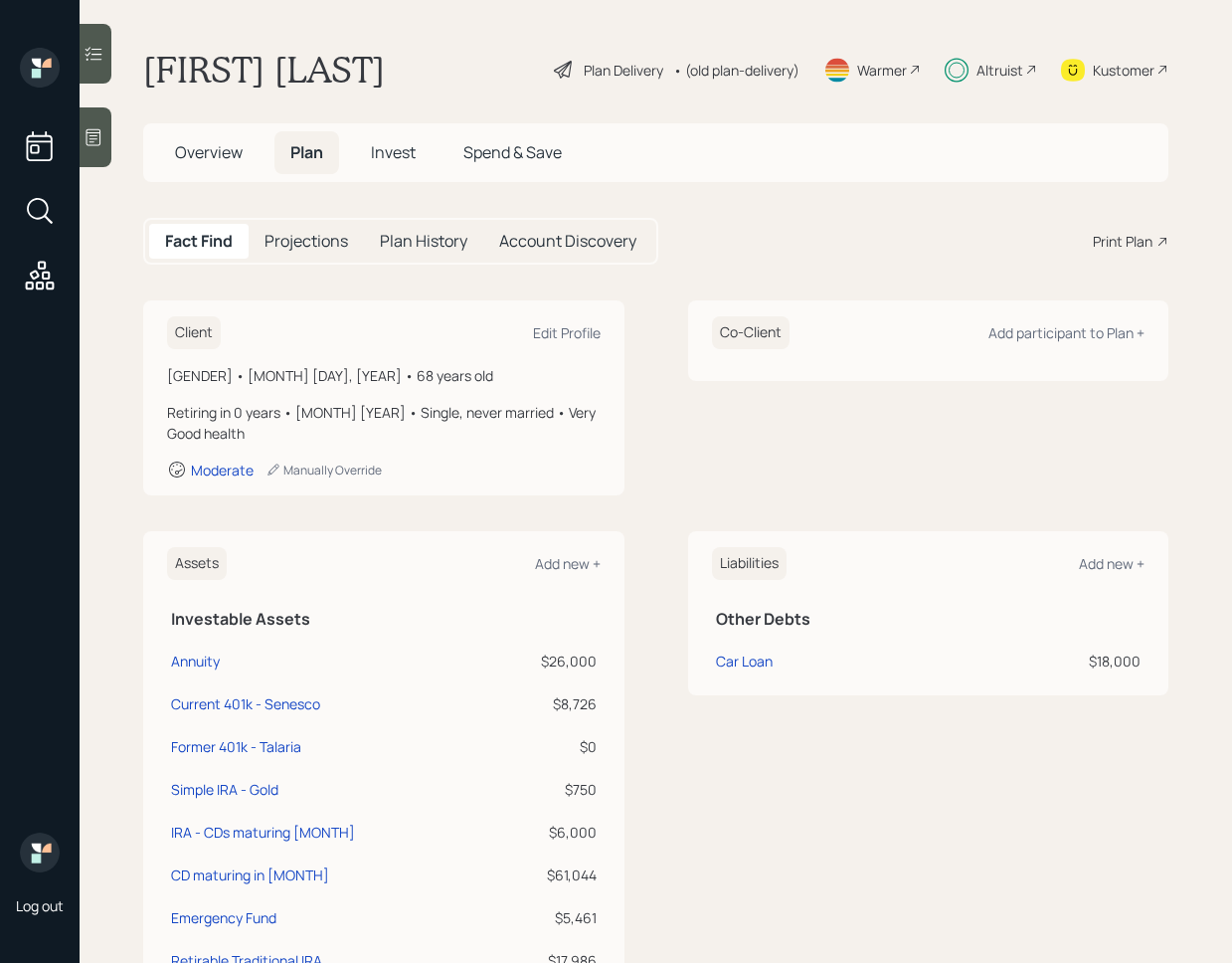 click on "Invest" at bounding box center [393, 152] 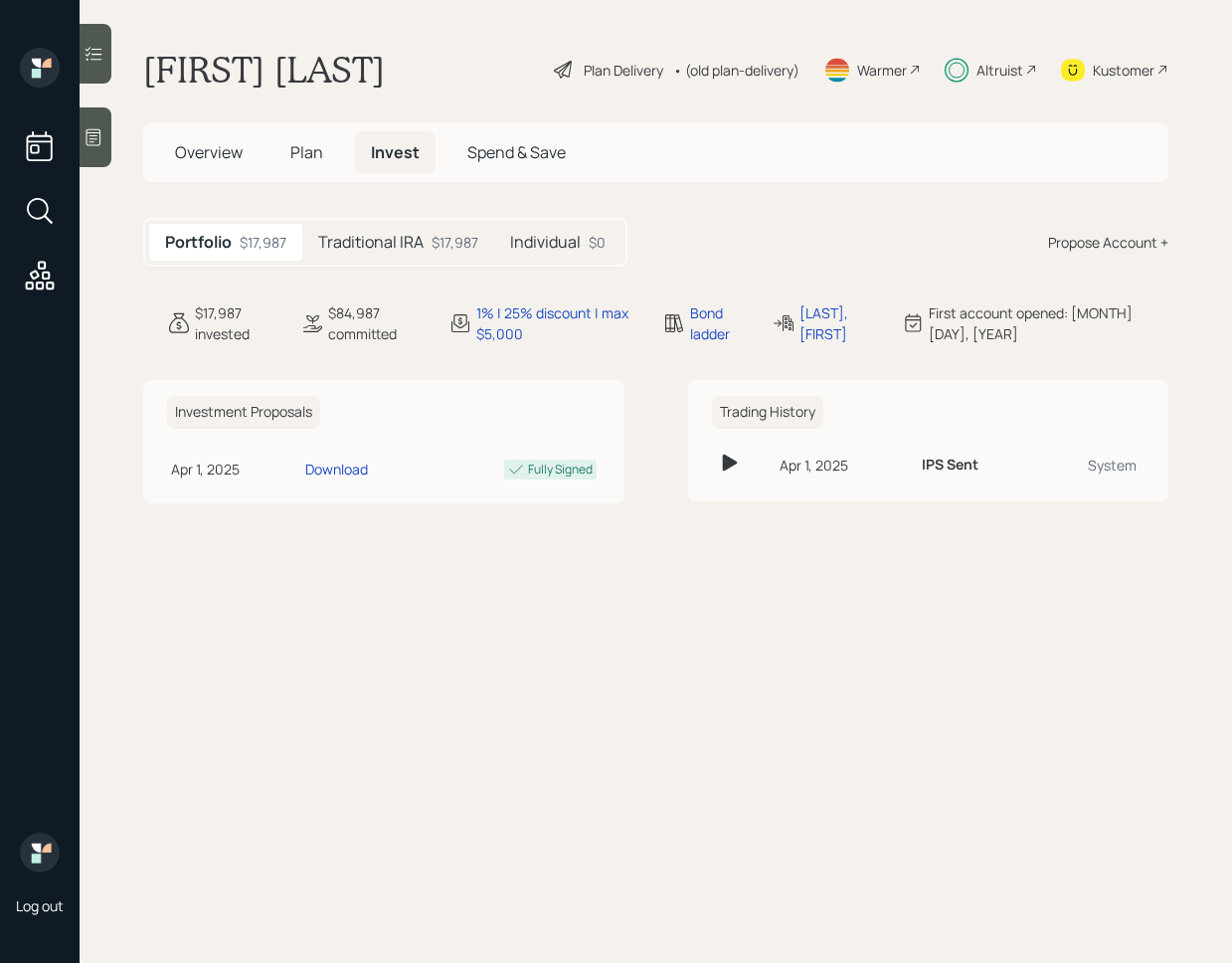 click on "Traditional IRA" at bounding box center (371, 242) 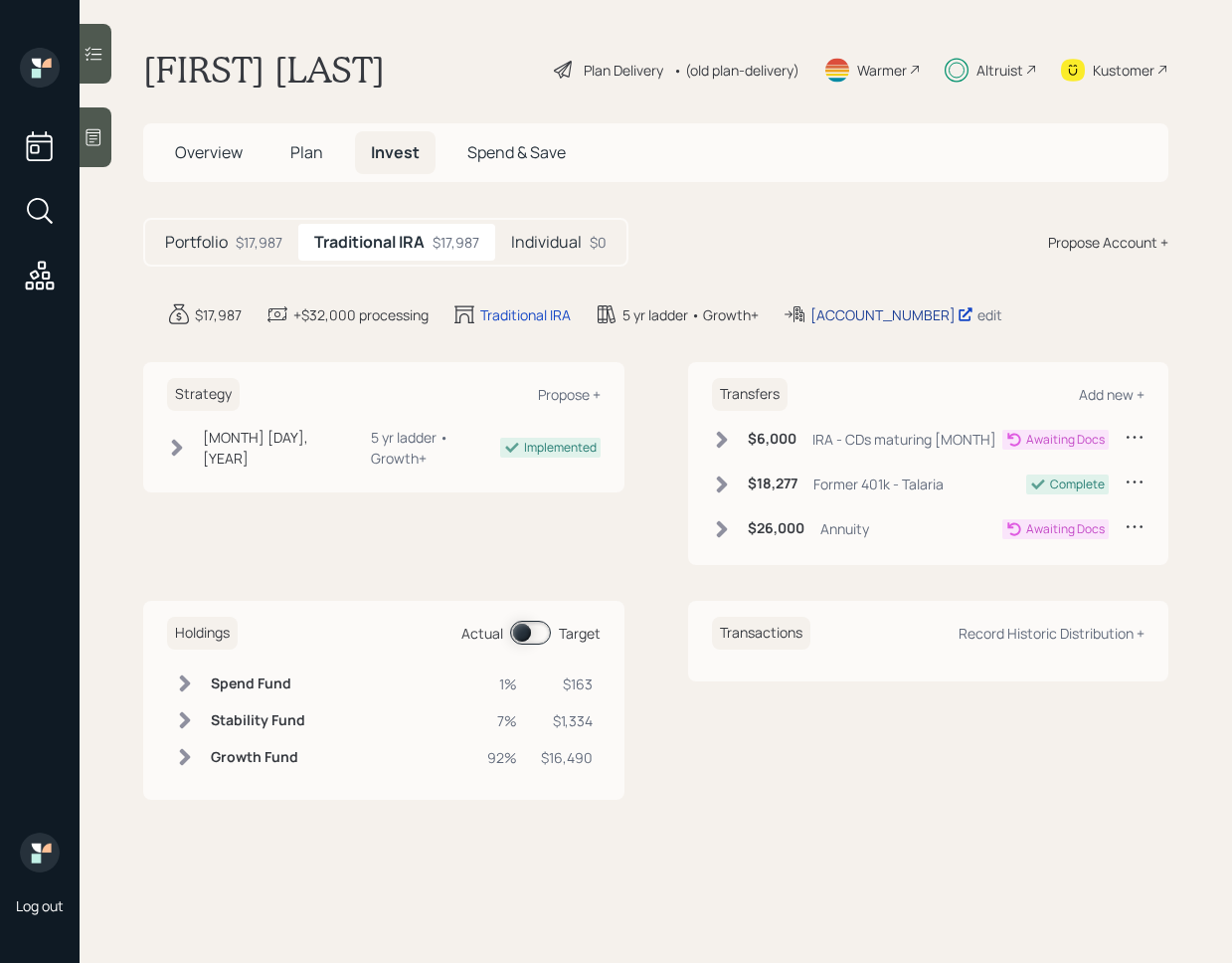 click on "[ACCOUNT_NUMBER]" at bounding box center (892, 314) 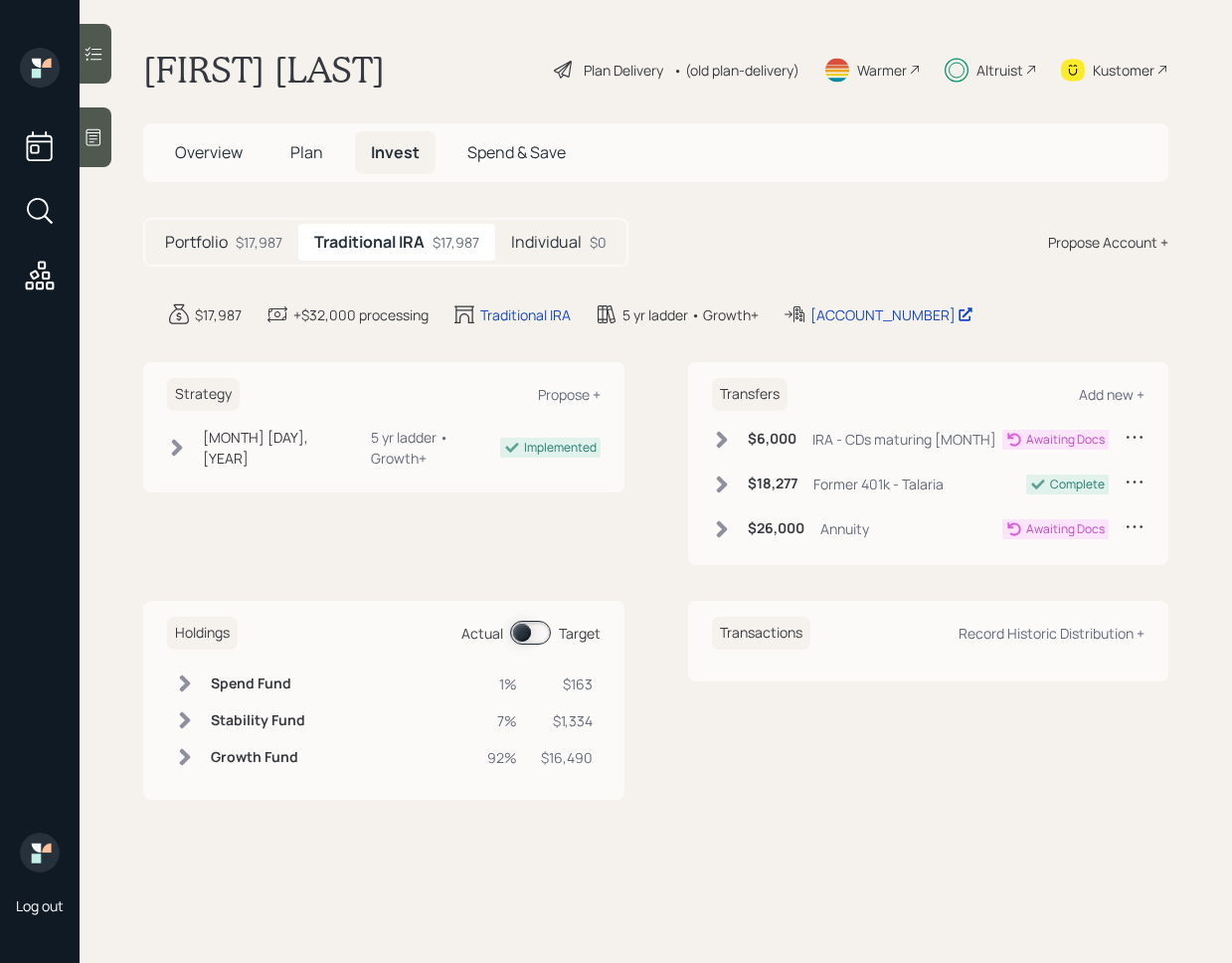 click on "[FIRST] [LAST] Plan Delivery • (old plan-delivery) Warmer Altruist Kustomer Overview Plan Invest Spend & Save Portfolio $17,987 Traditional IRA $17,987 Individual $0 Propose Account + $17,987 +$32,000 processing Traditional IRA 5 yr ladder • Growth+ [ACCOUNT_NUMBER] Strategy Propose + [DATE] [DAY_OF_WEEK], [DATE] [TIME] [TIMEZONE] 5 yr ladder • Growth+ Implemented Transfers Add new + $6,000 IRA - CDs maturing [MONTH] Awaiting Docs $18,277 Former 401k - Talaria Complete $26,000 Annuity  Awaiting Docs Holdings Actual Target Spend Fund 1% $163 Stability Fund 7% $1,334 Growth Fund 92% $16,490 Transactions Record Historic Distribution +" at bounding box center [655, 482] 